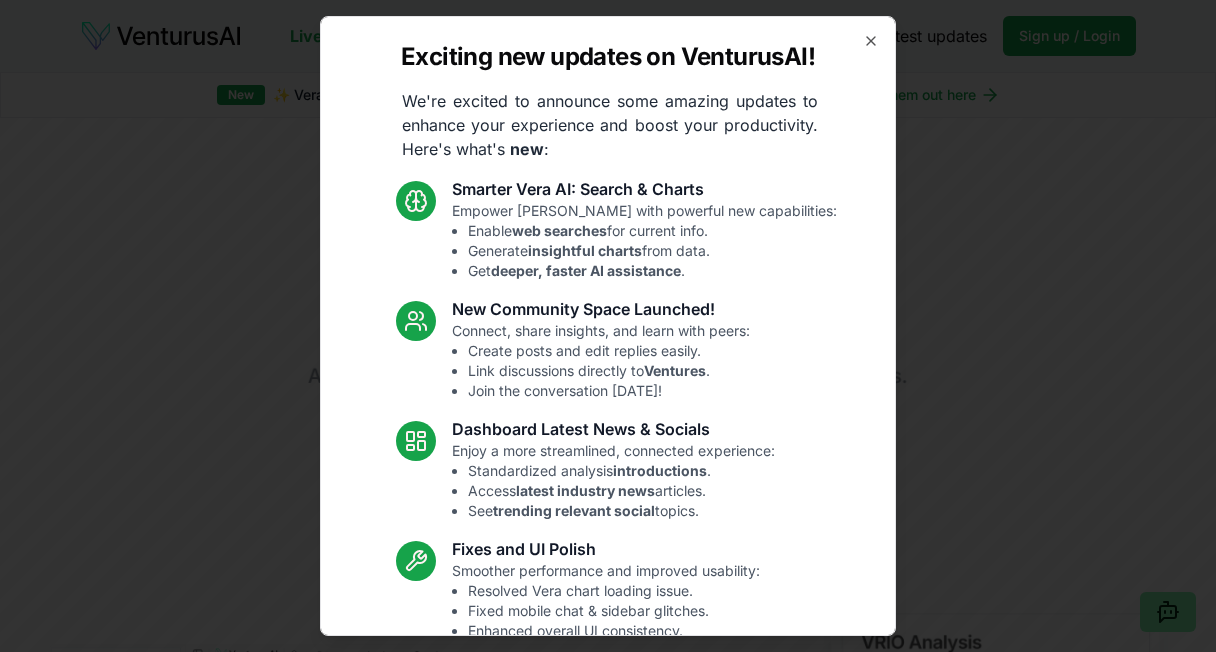 scroll, scrollTop: 0, scrollLeft: 0, axis: both 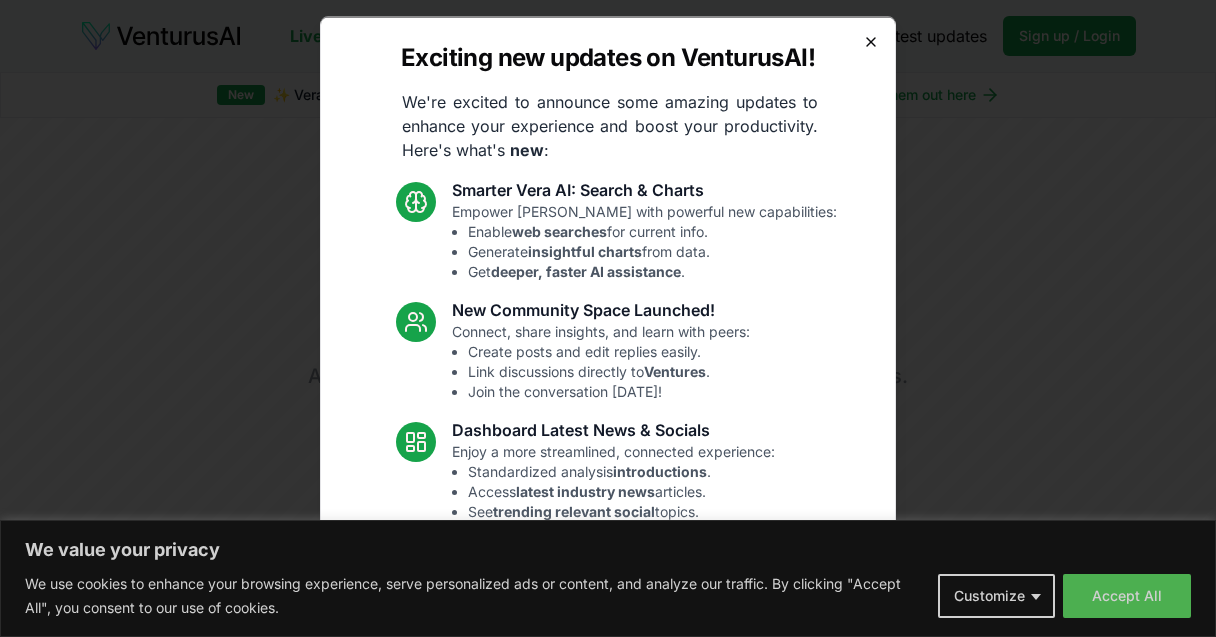 click 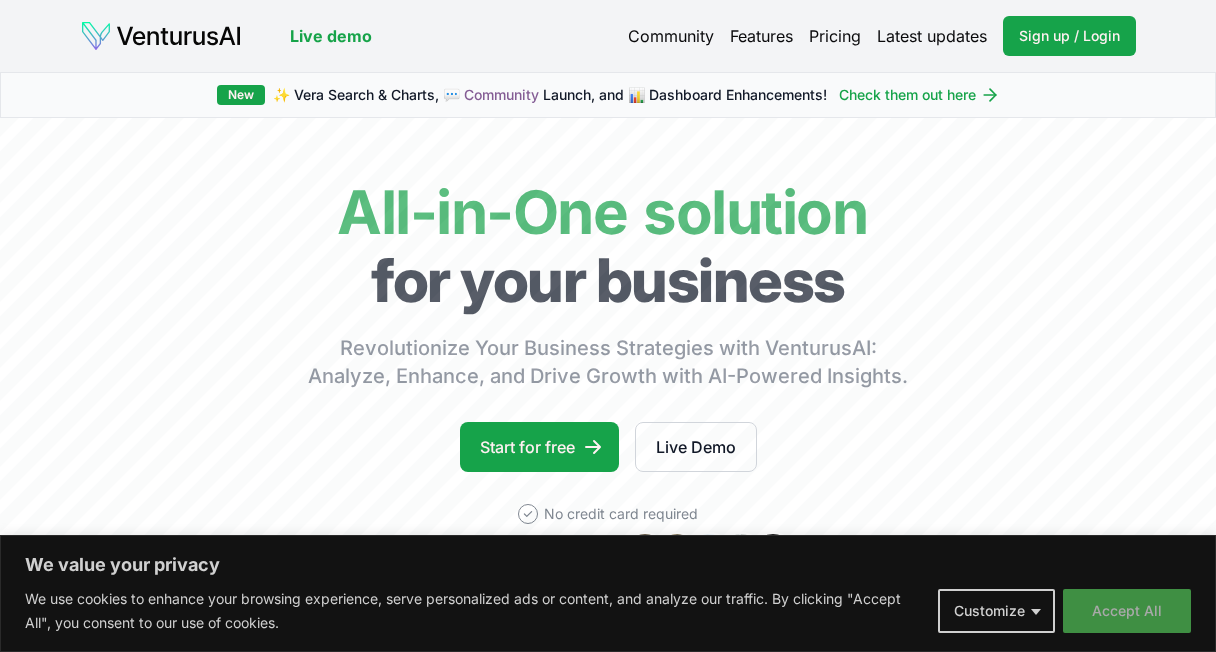 click on "Accept All" at bounding box center [1127, 611] 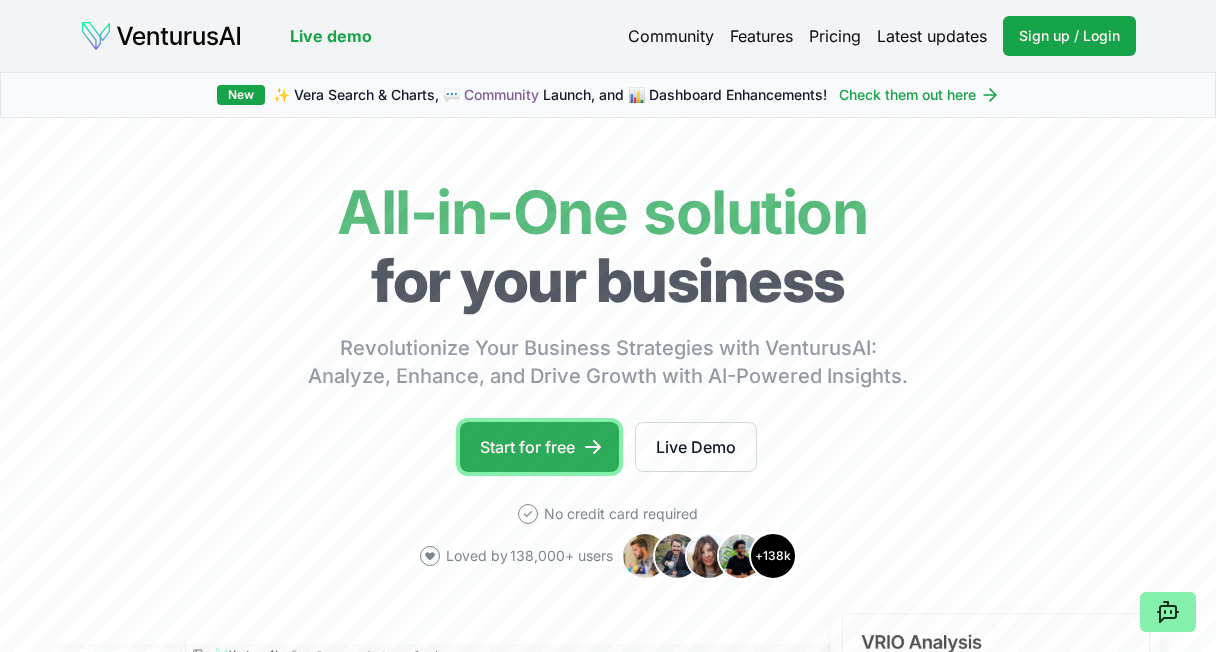 click on "Start for free" at bounding box center (539, 447) 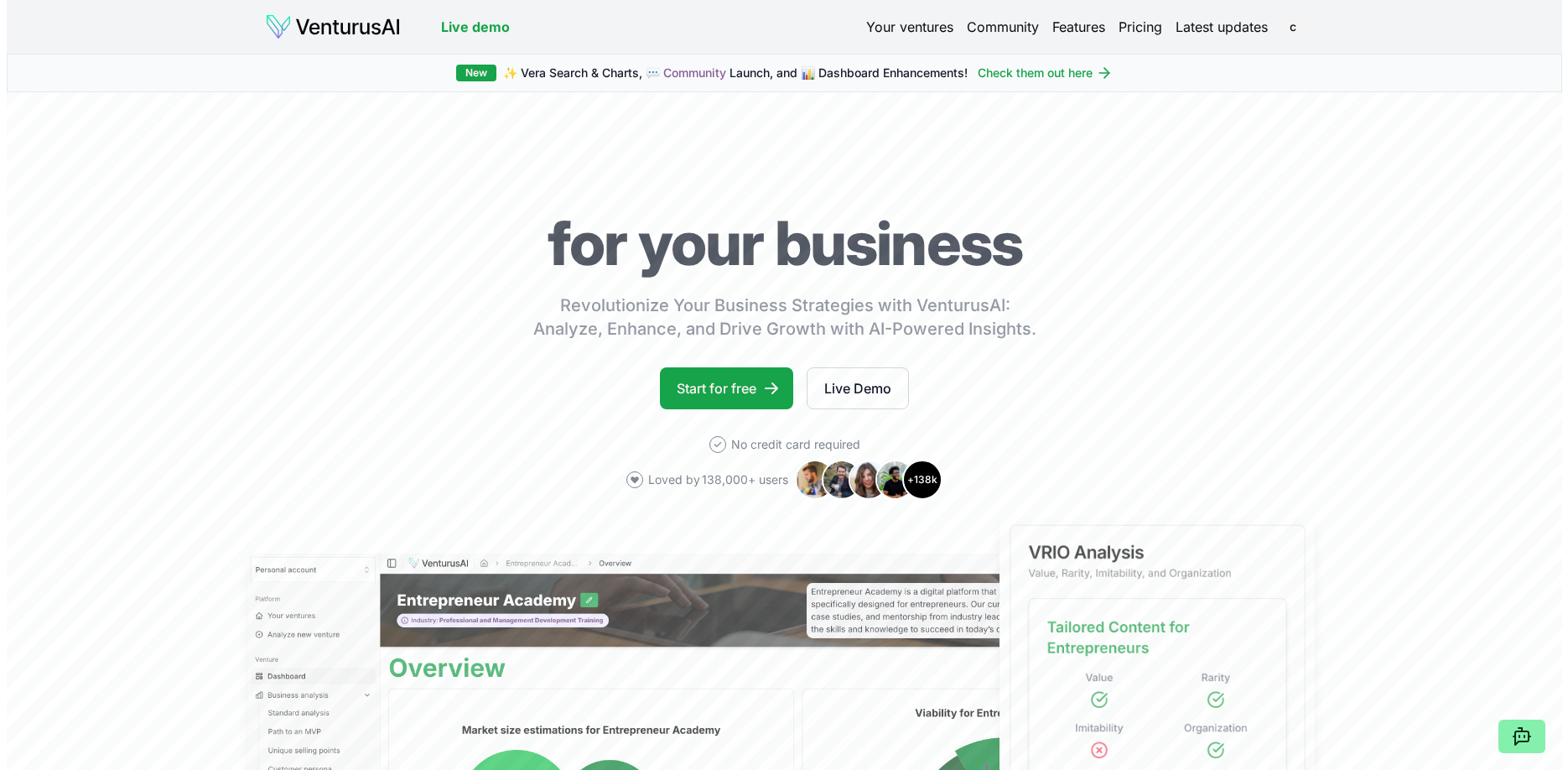 scroll, scrollTop: 0, scrollLeft: 0, axis: both 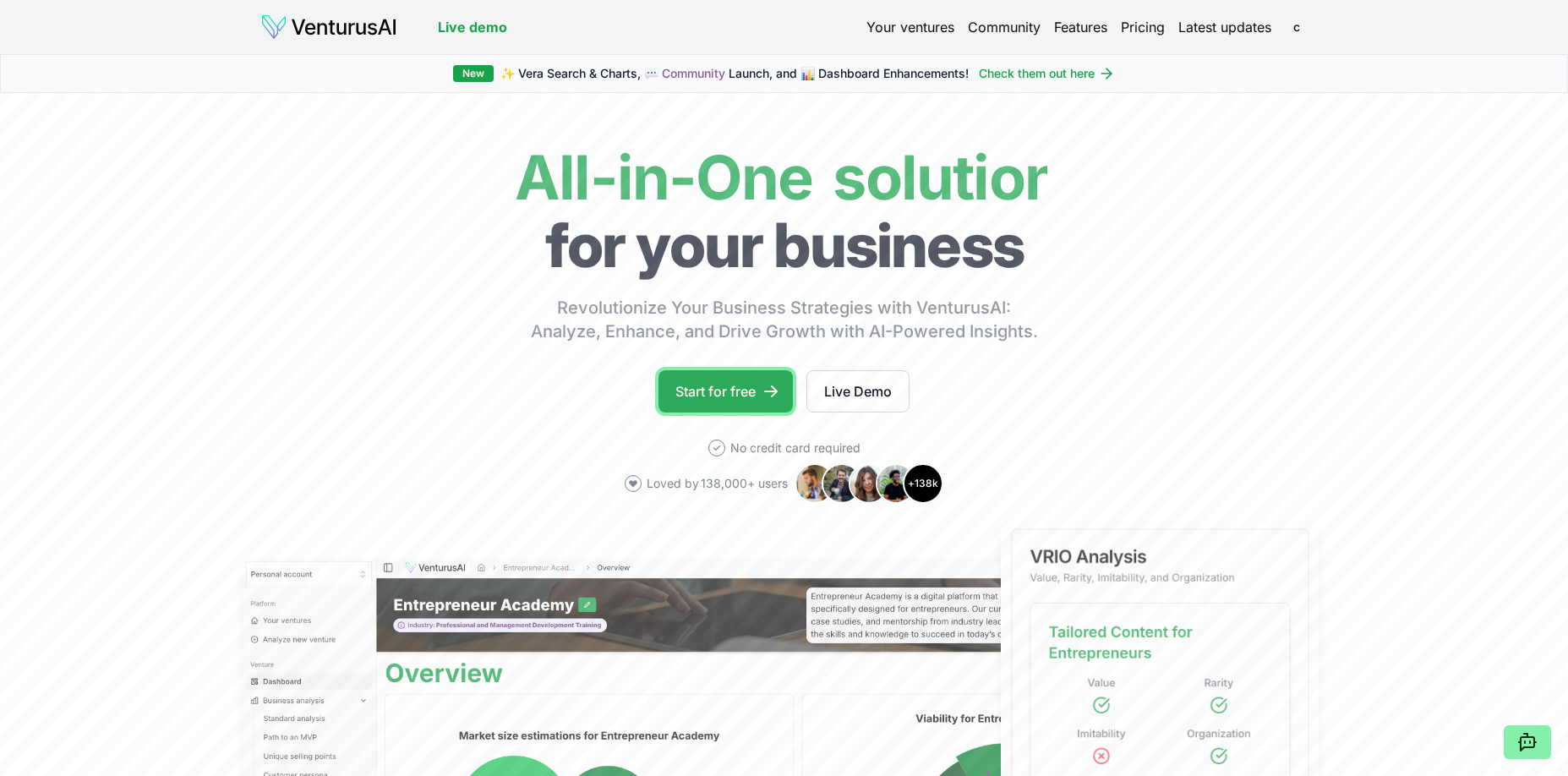 click on "Start for free" at bounding box center (725, 391) 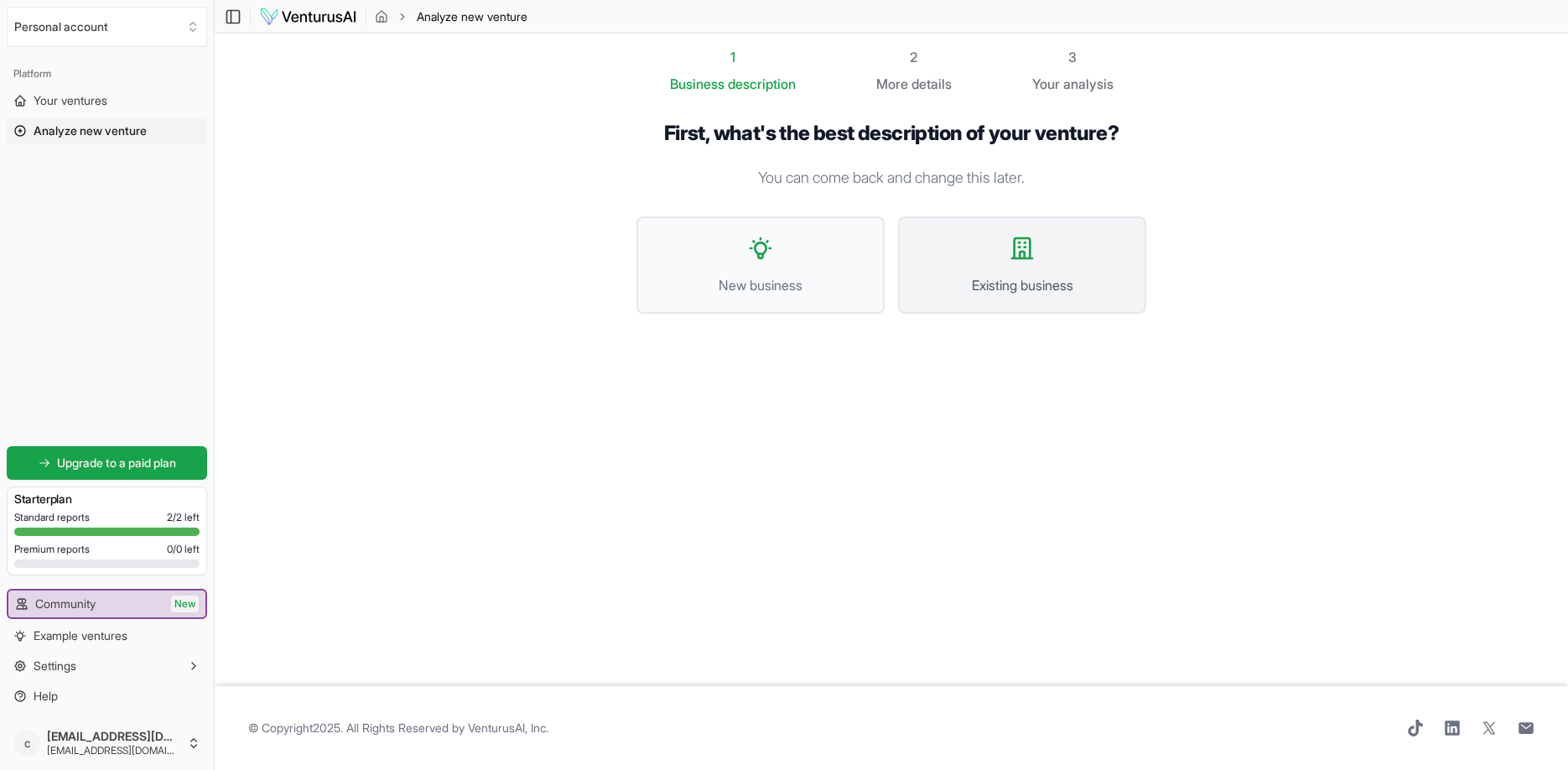 click on "Existing business" at bounding box center (1022, 265) 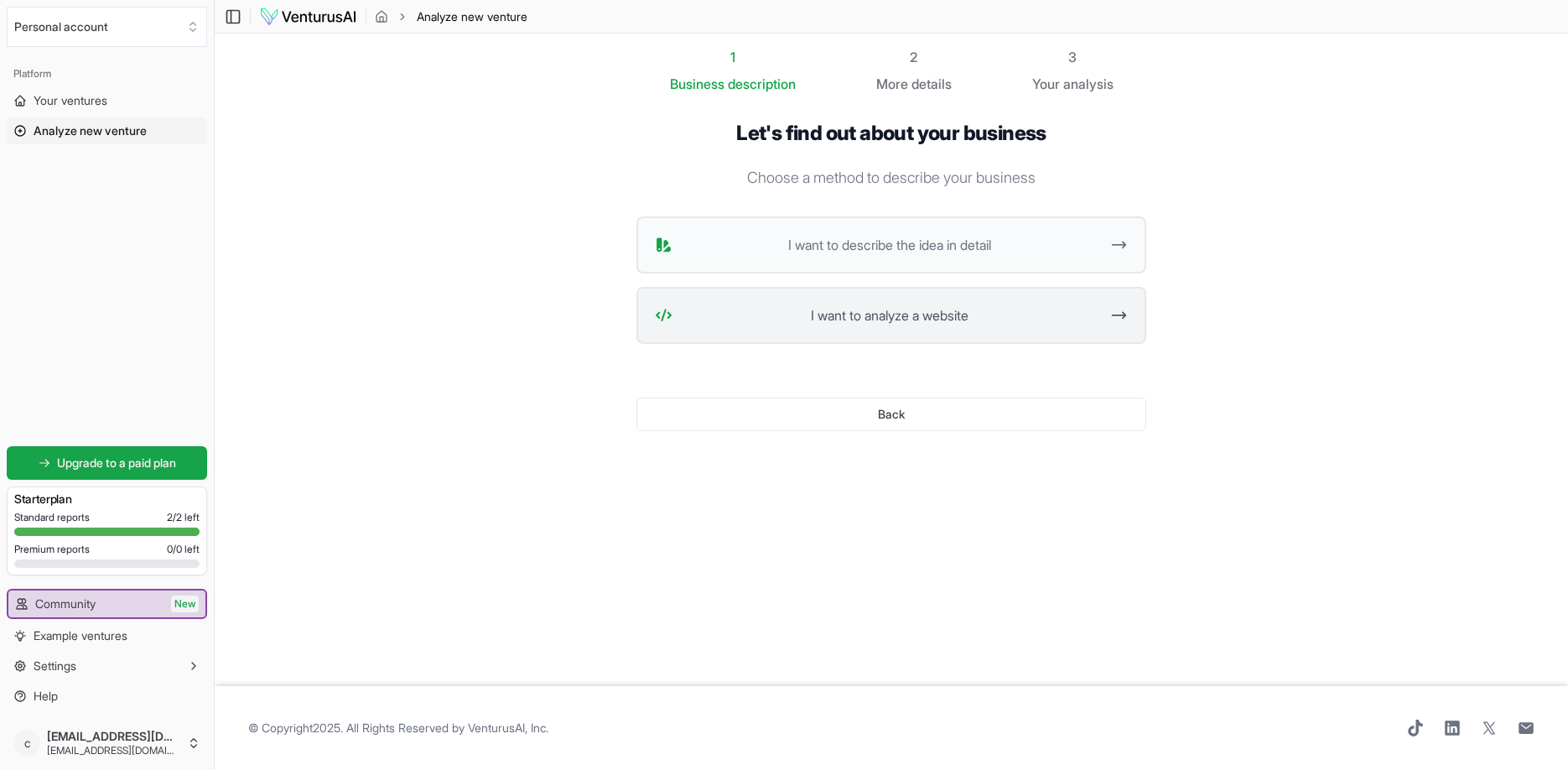 click 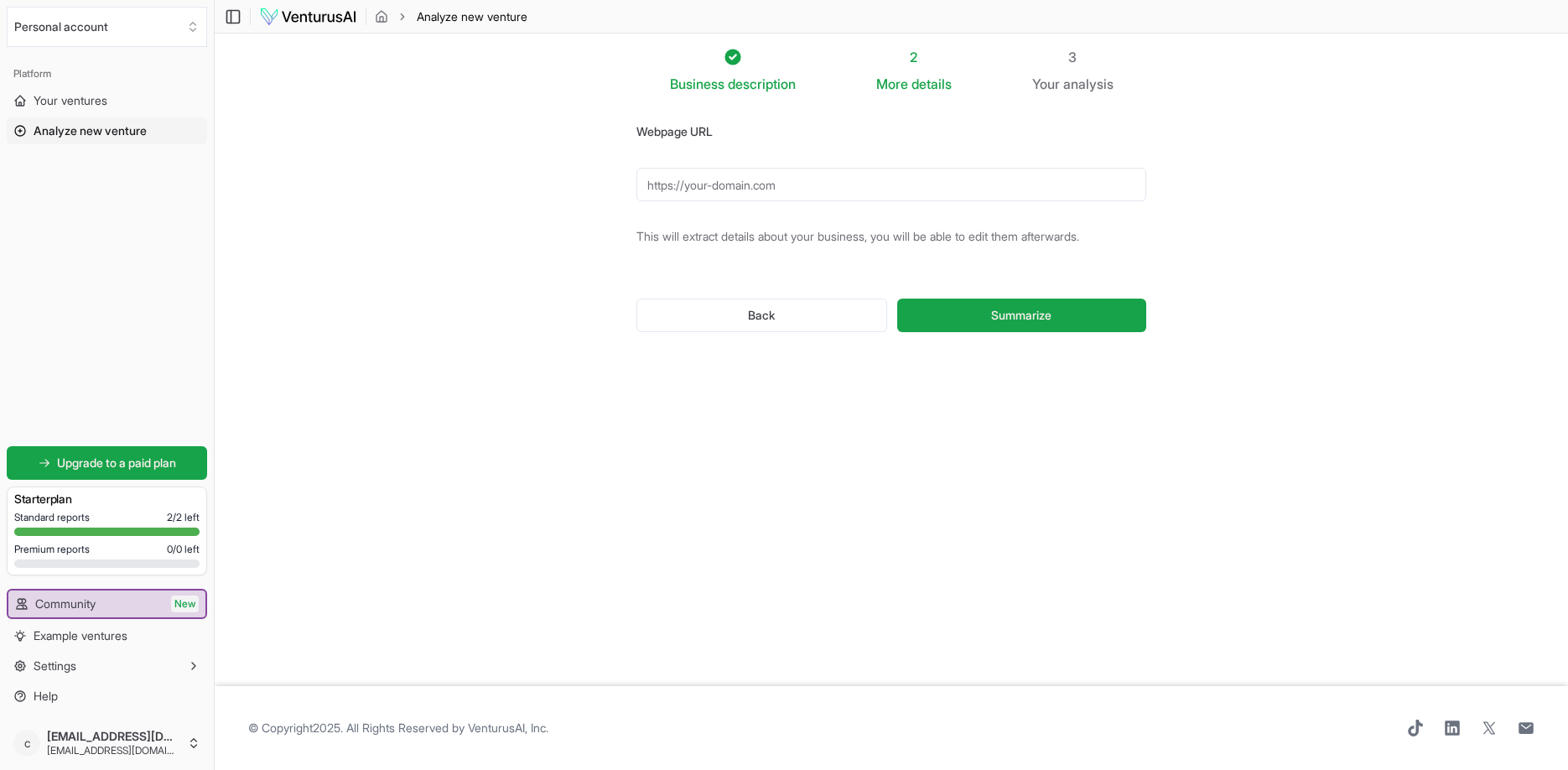 click on "Webpage URL" at bounding box center (891, 185) 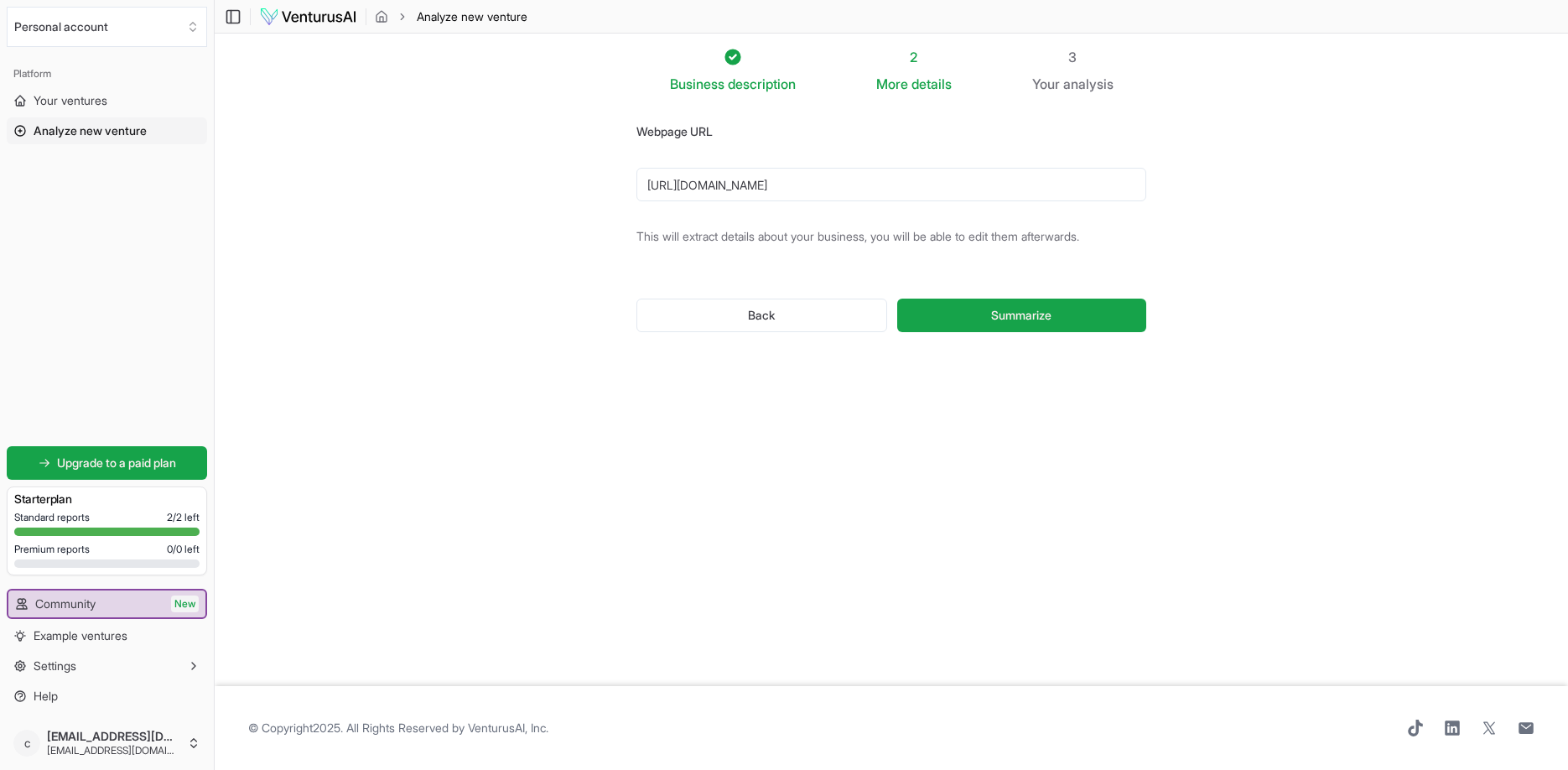 type on "https://www.contechhq.com/" 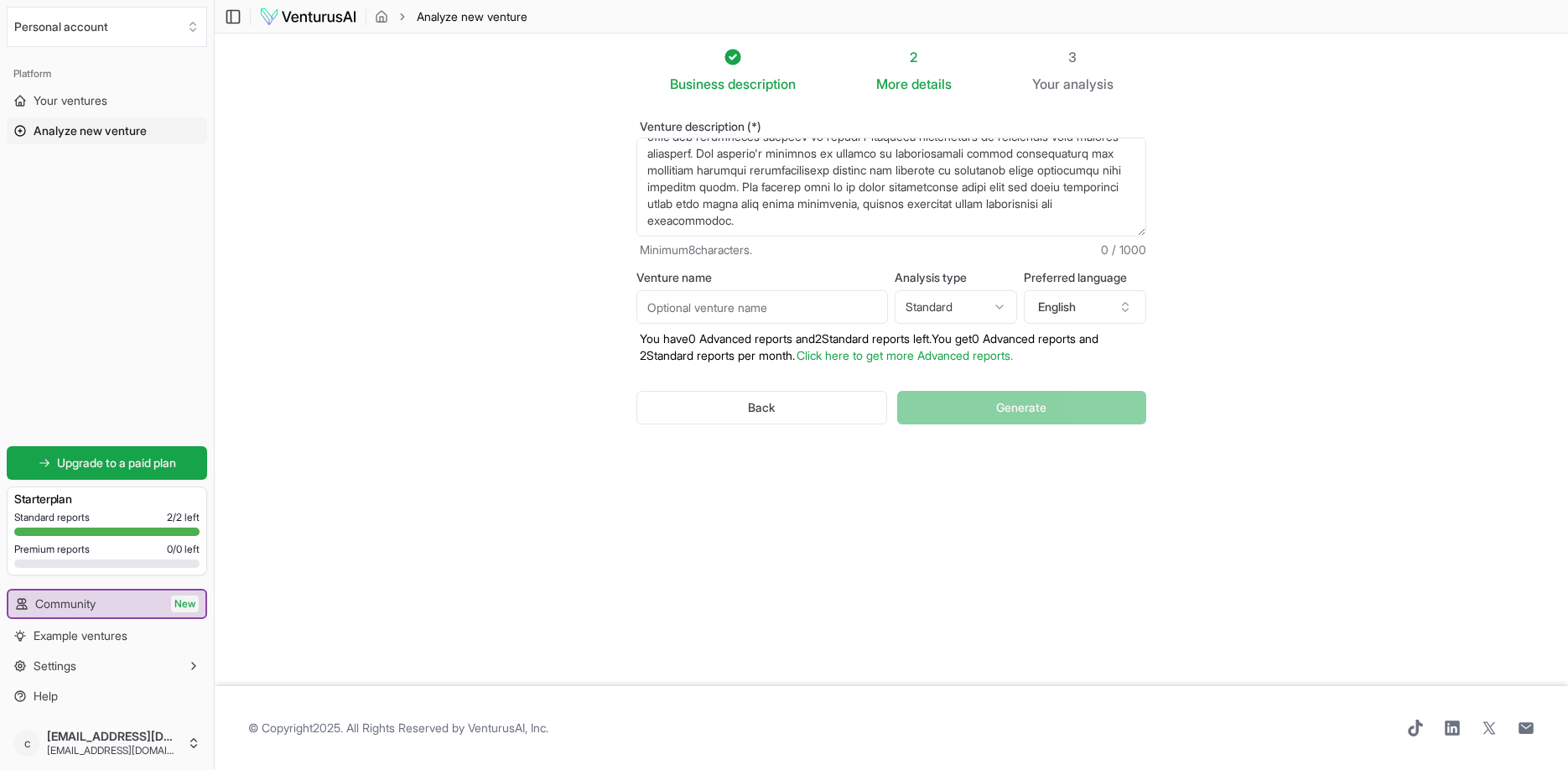 scroll, scrollTop: 143, scrollLeft: 0, axis: vertical 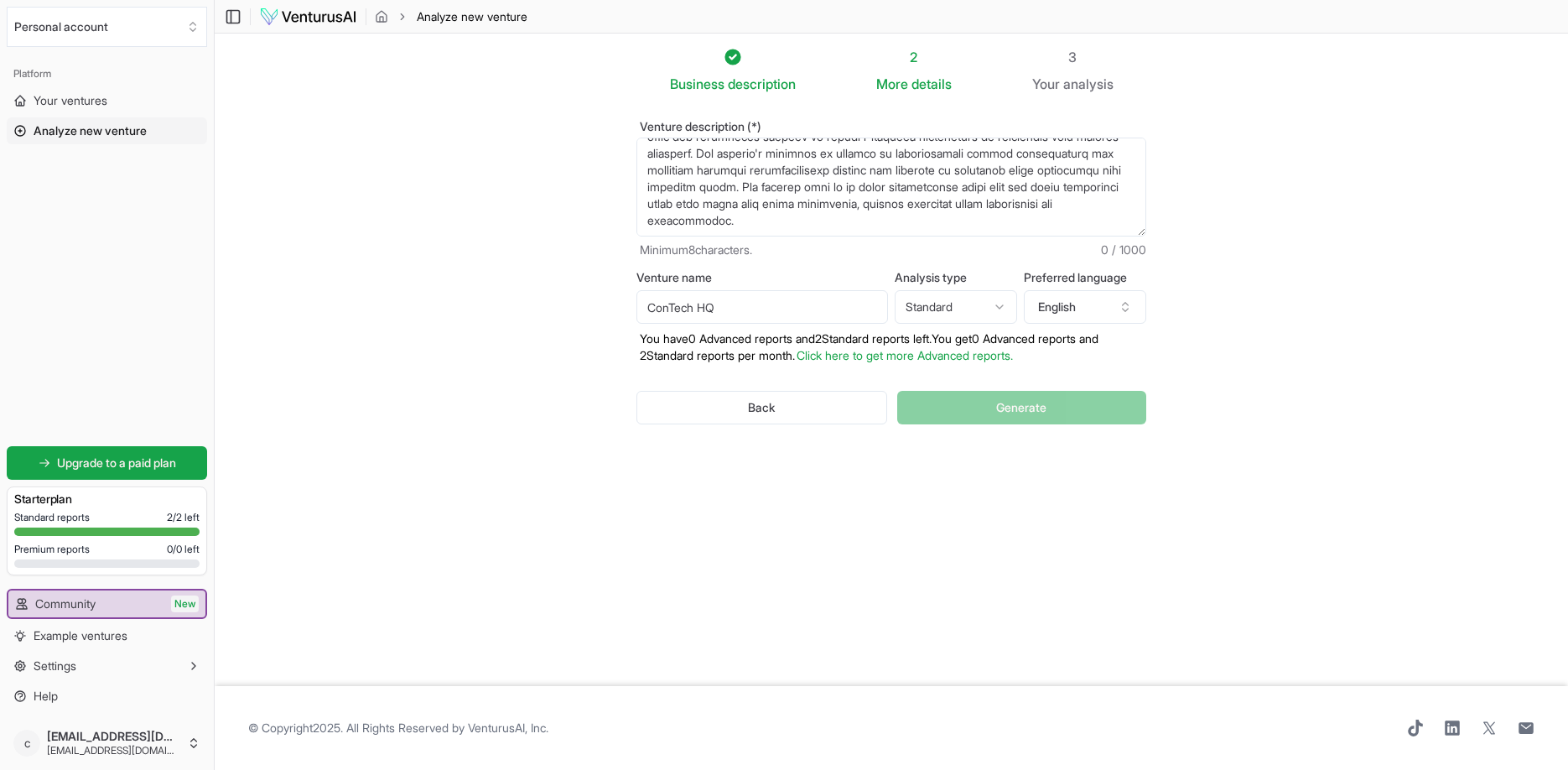 type on "ConTech HQ" 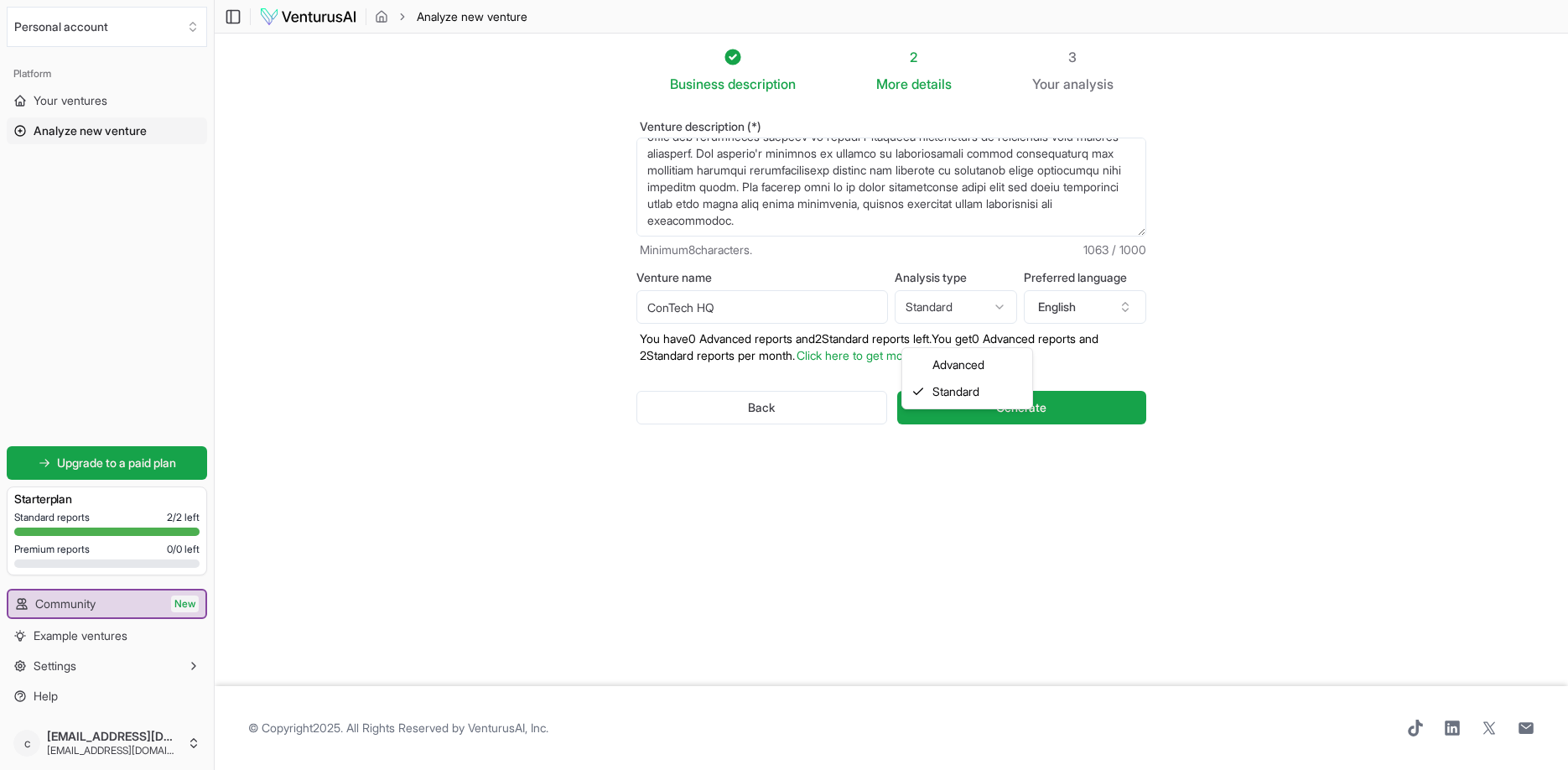 select on "advanced" 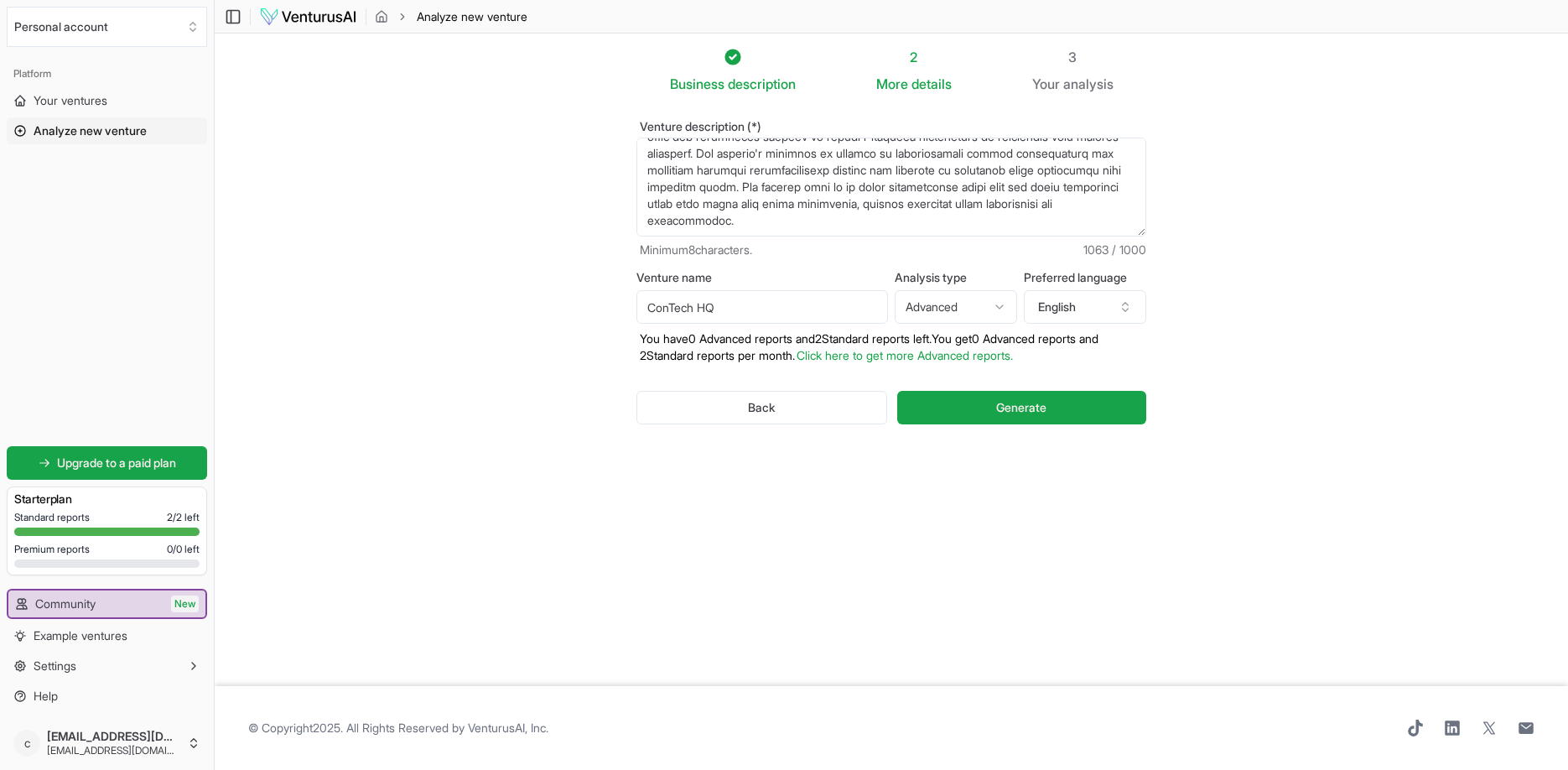 click on "Click here to get more Advanced reports." at bounding box center [905, 355] 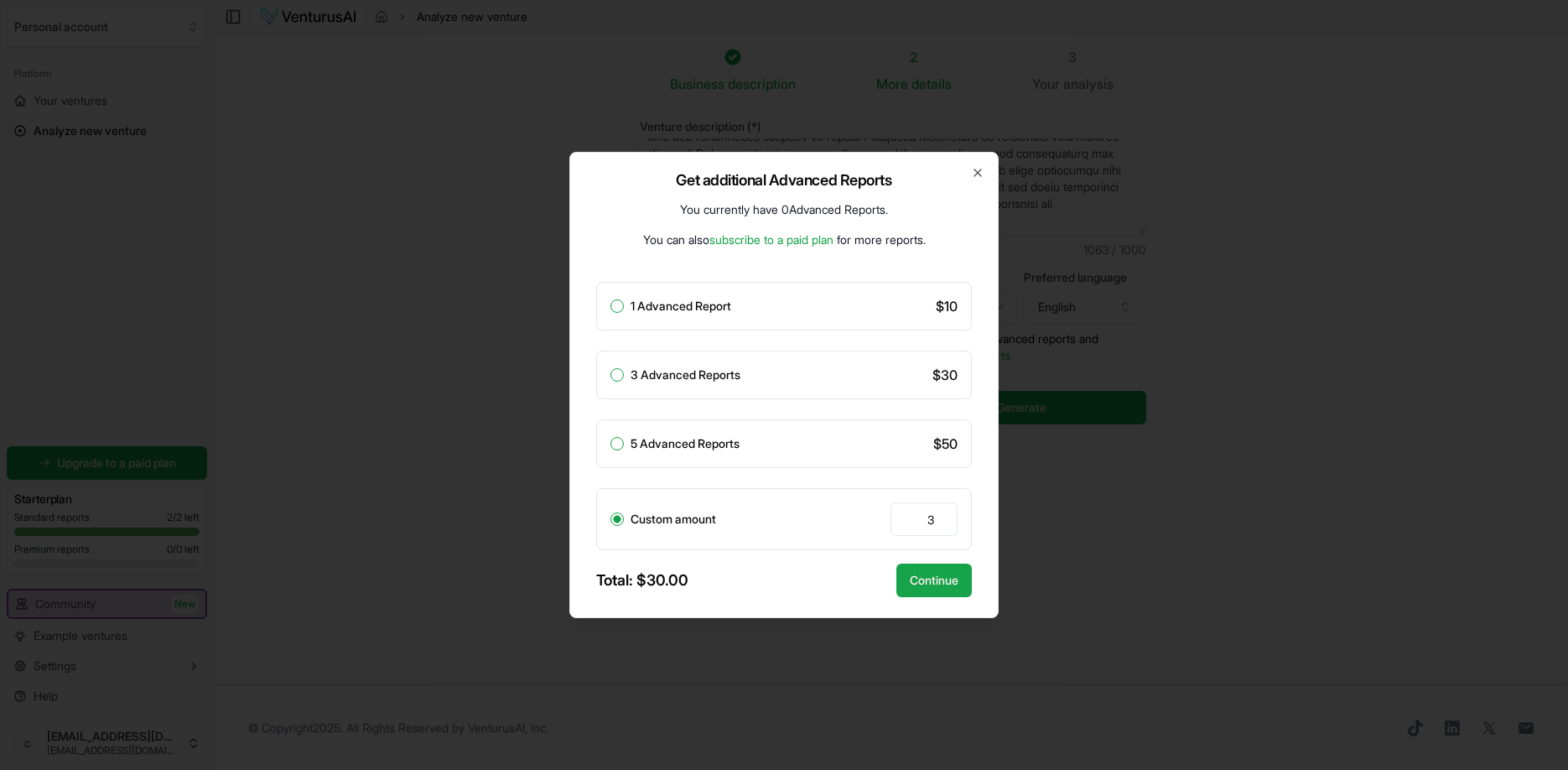 click on "3 Advanced Reports" at bounding box center (617, 375) 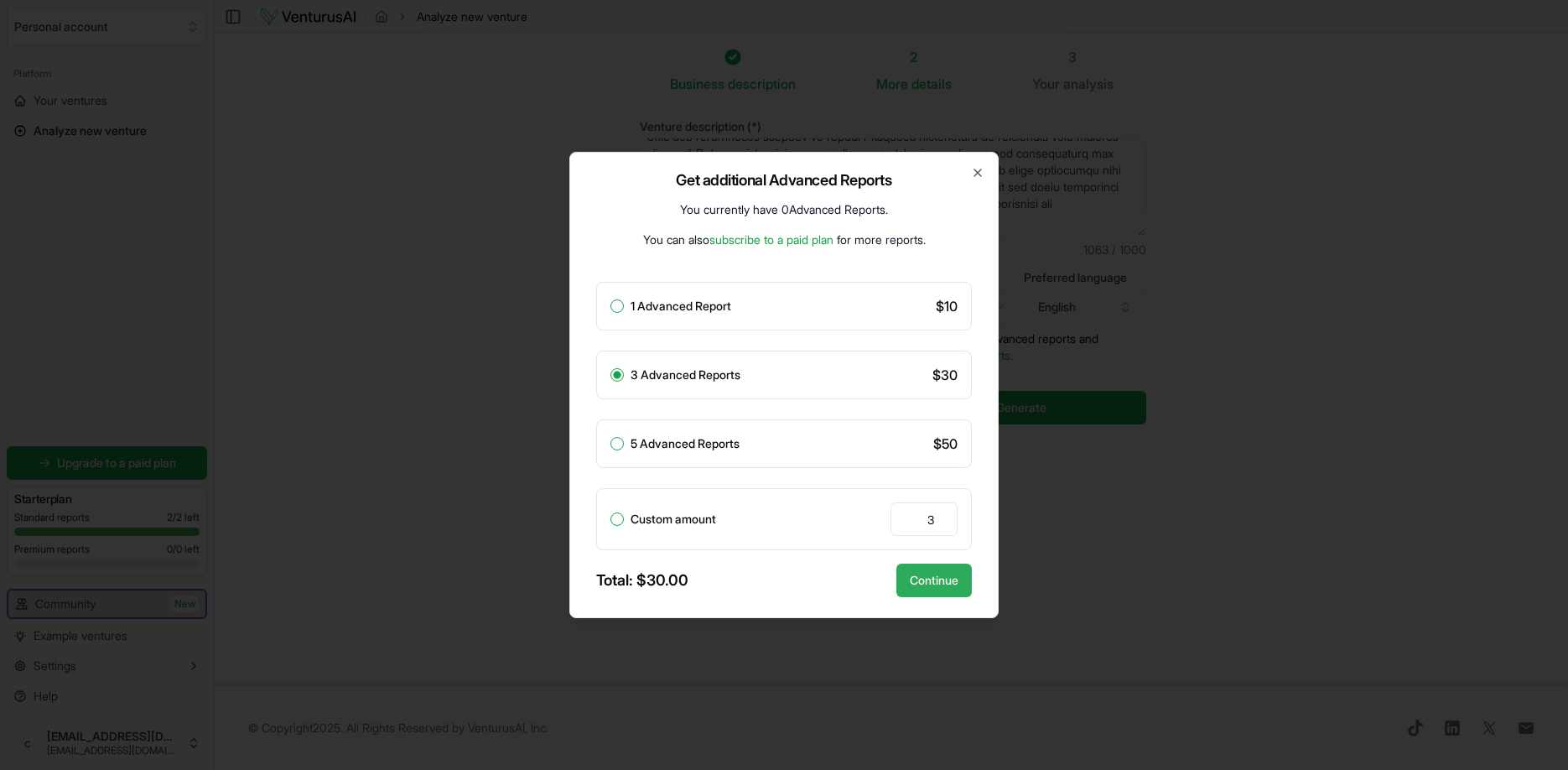 click on "Continue" at bounding box center (934, 580) 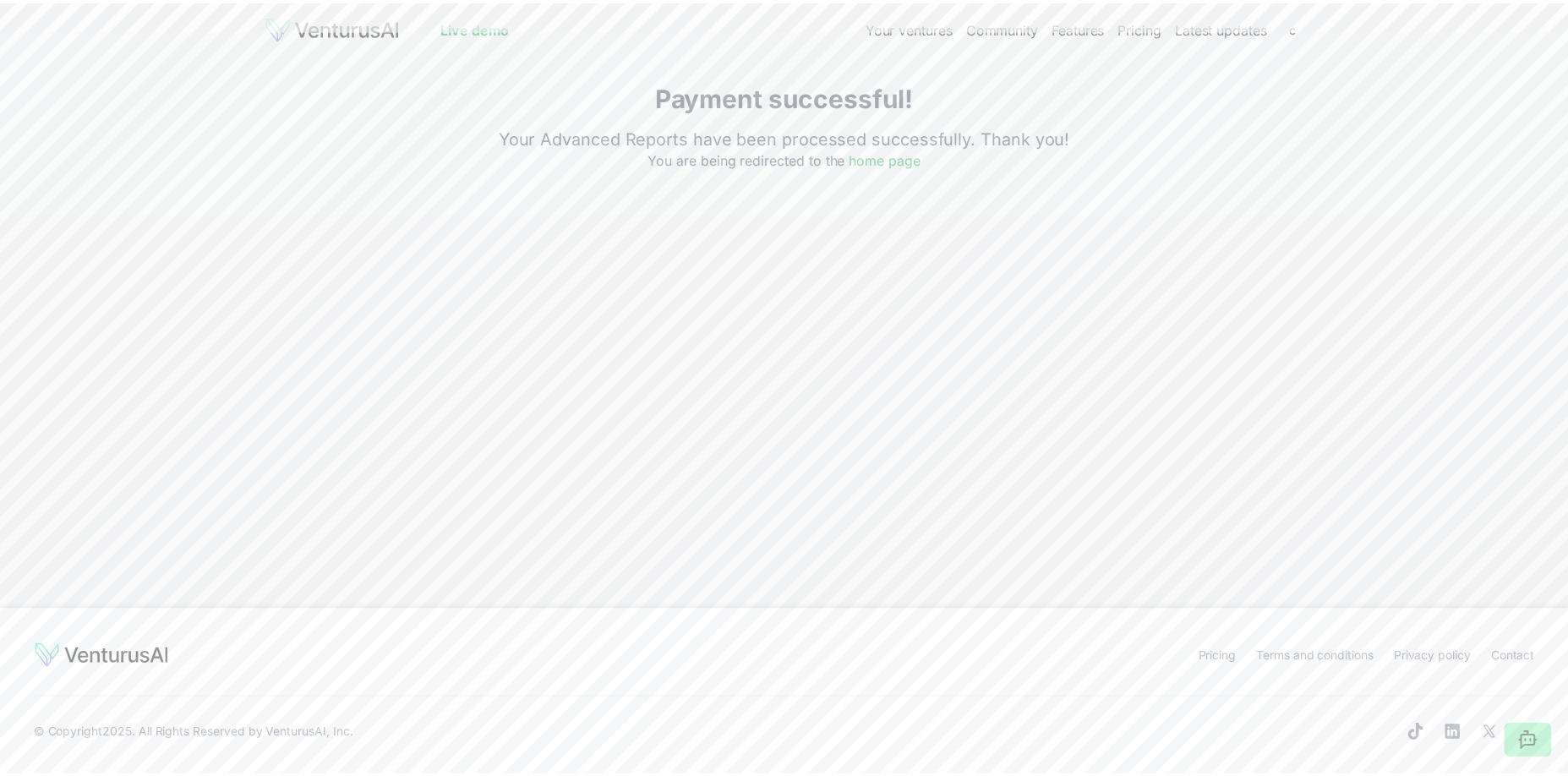 scroll, scrollTop: 0, scrollLeft: 0, axis: both 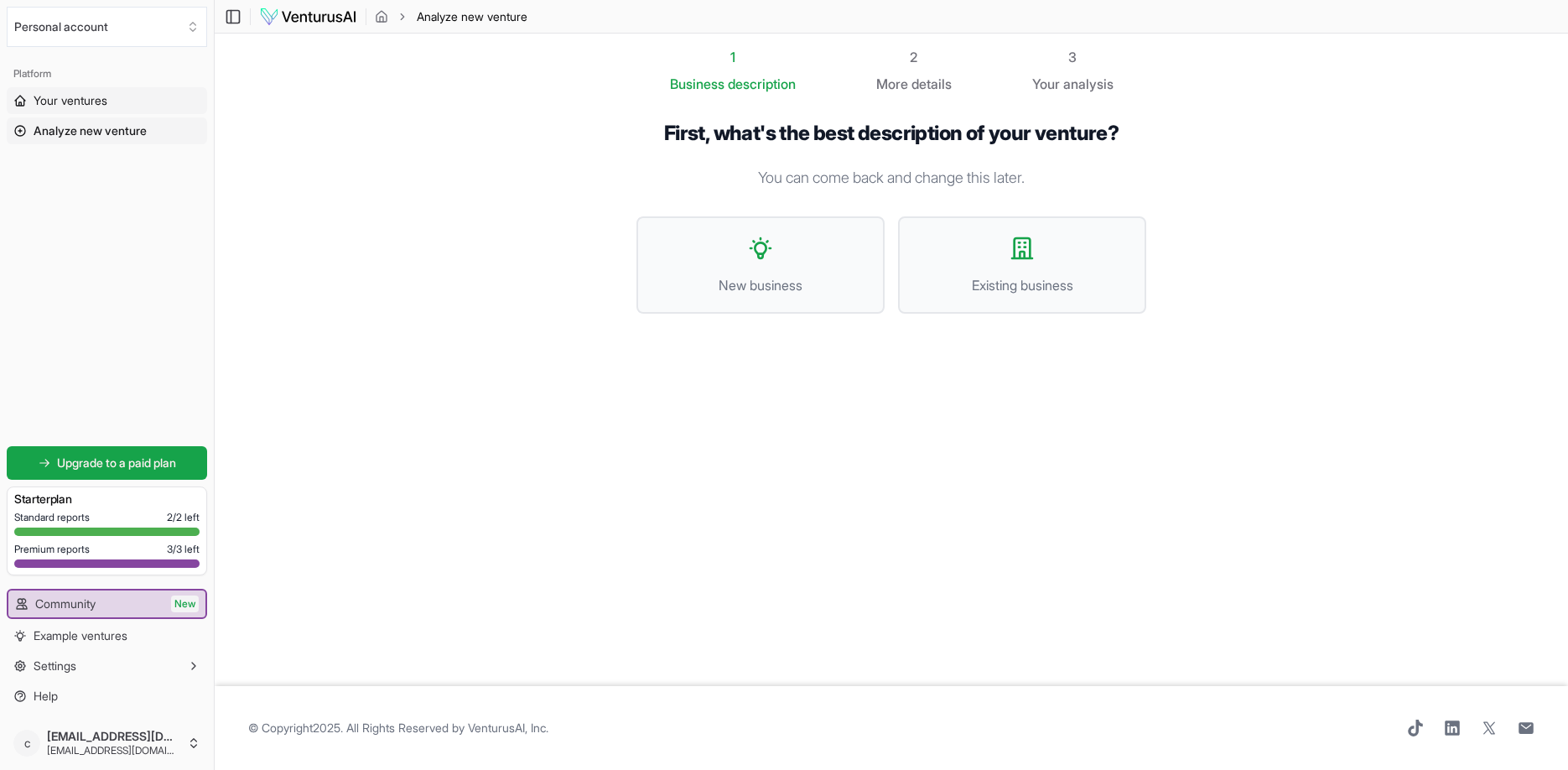 click on "Your ventures" at bounding box center [70, 101] 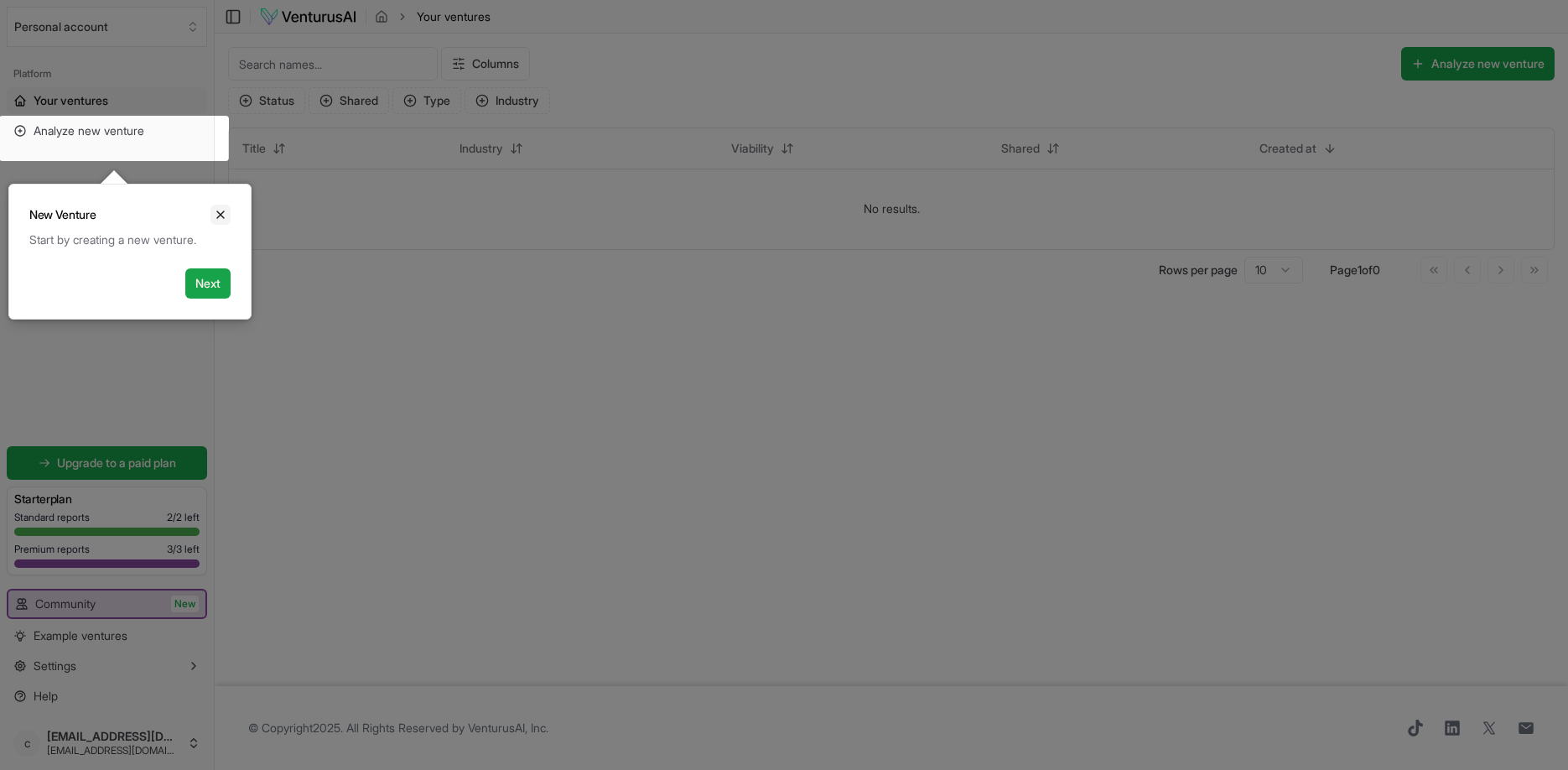 click 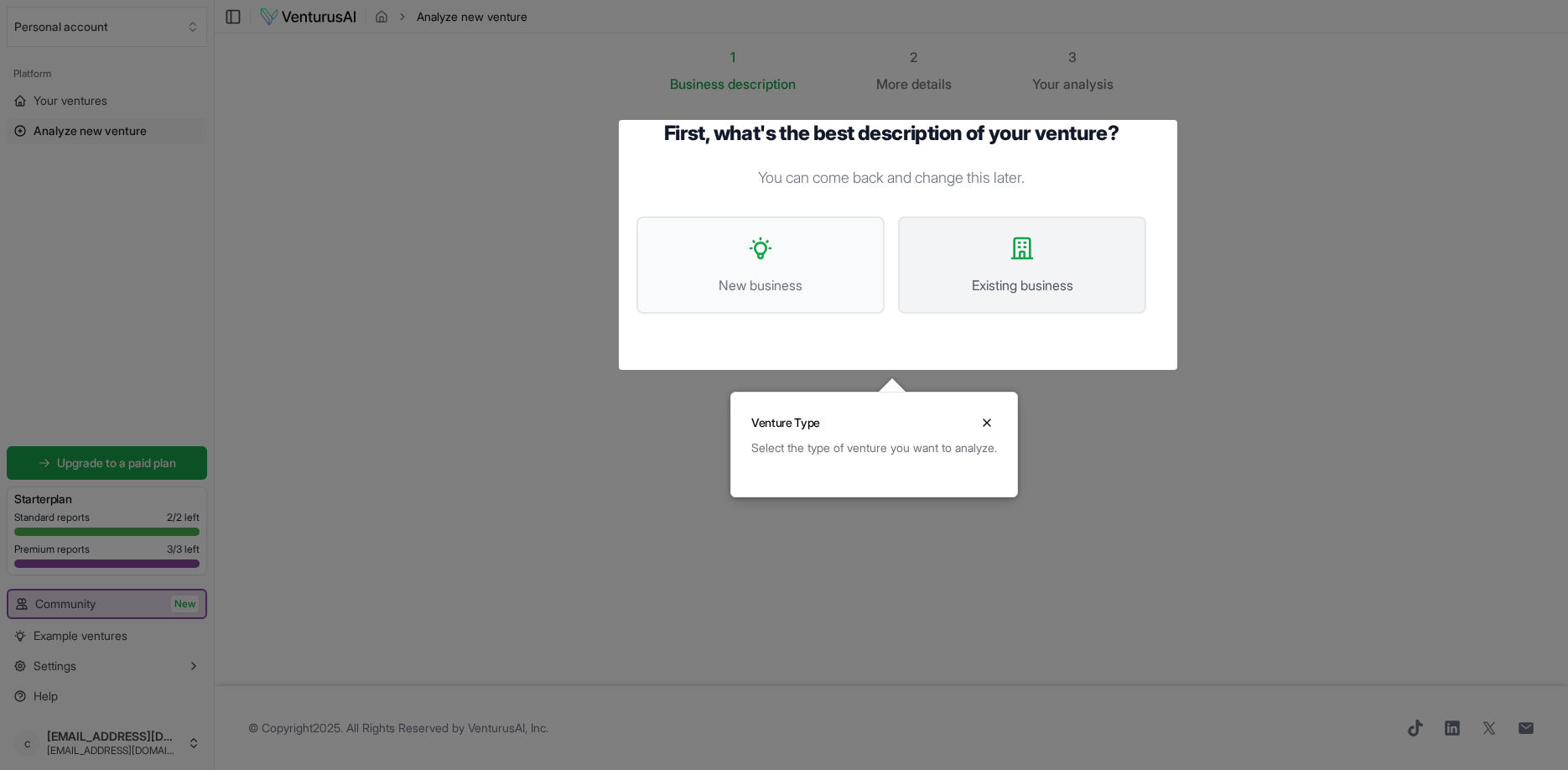 click on "Existing business" at bounding box center (1022, 265) 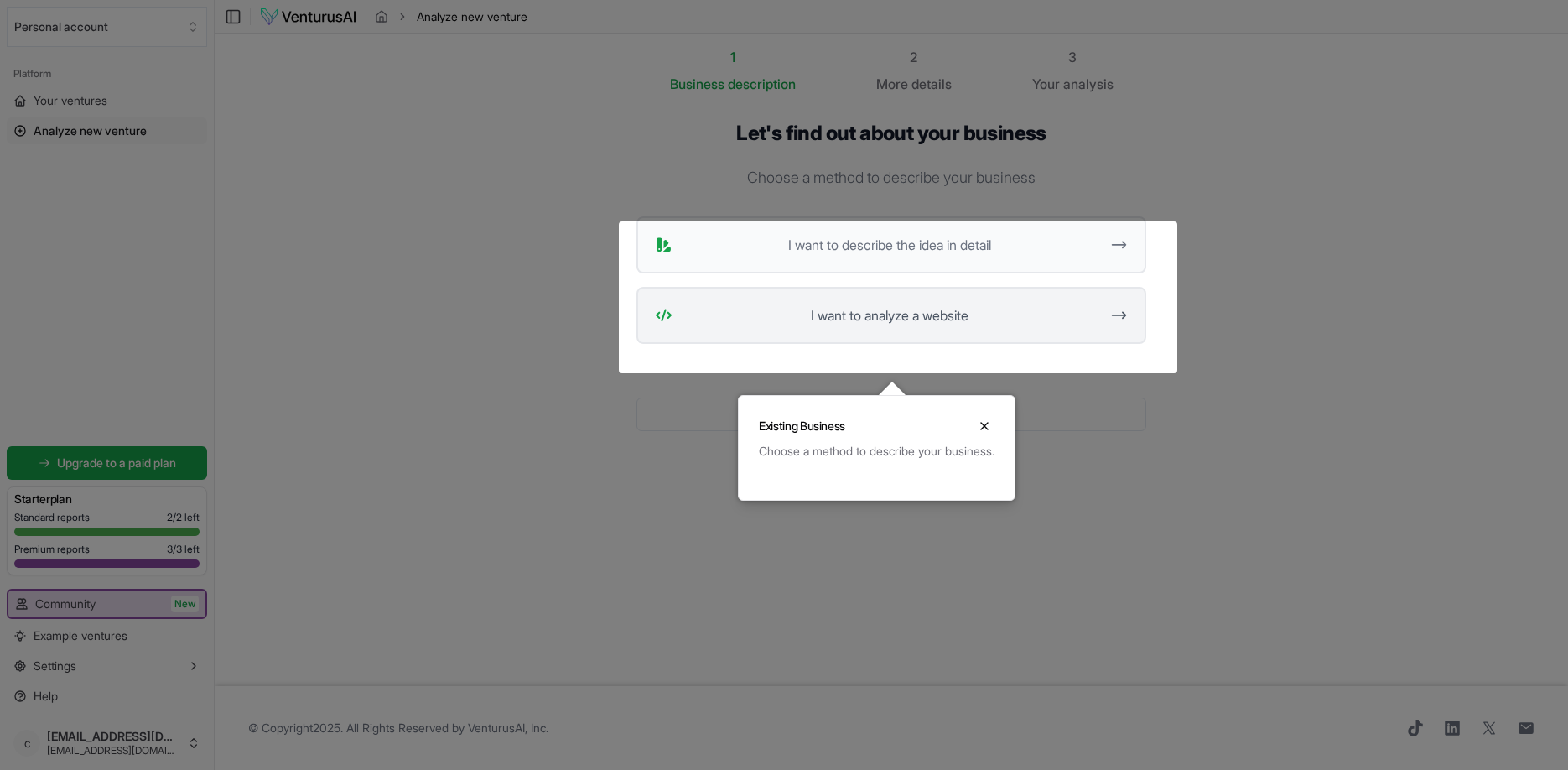 click on "I want to analyze a website" at bounding box center [889, 315] 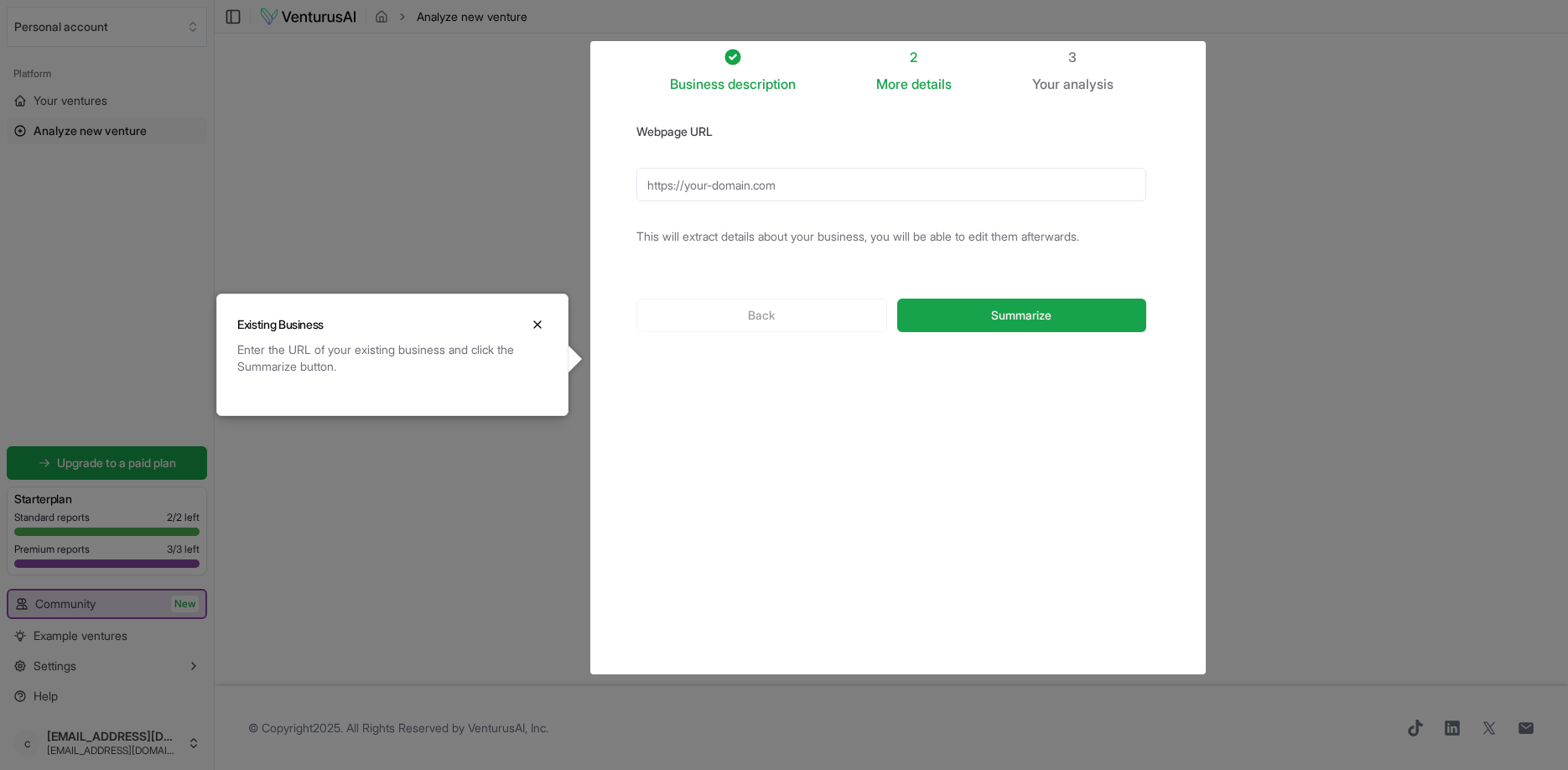 drag, startPoint x: 844, startPoint y: 204, endPoint x: 640, endPoint y: 174, distance: 206.19408 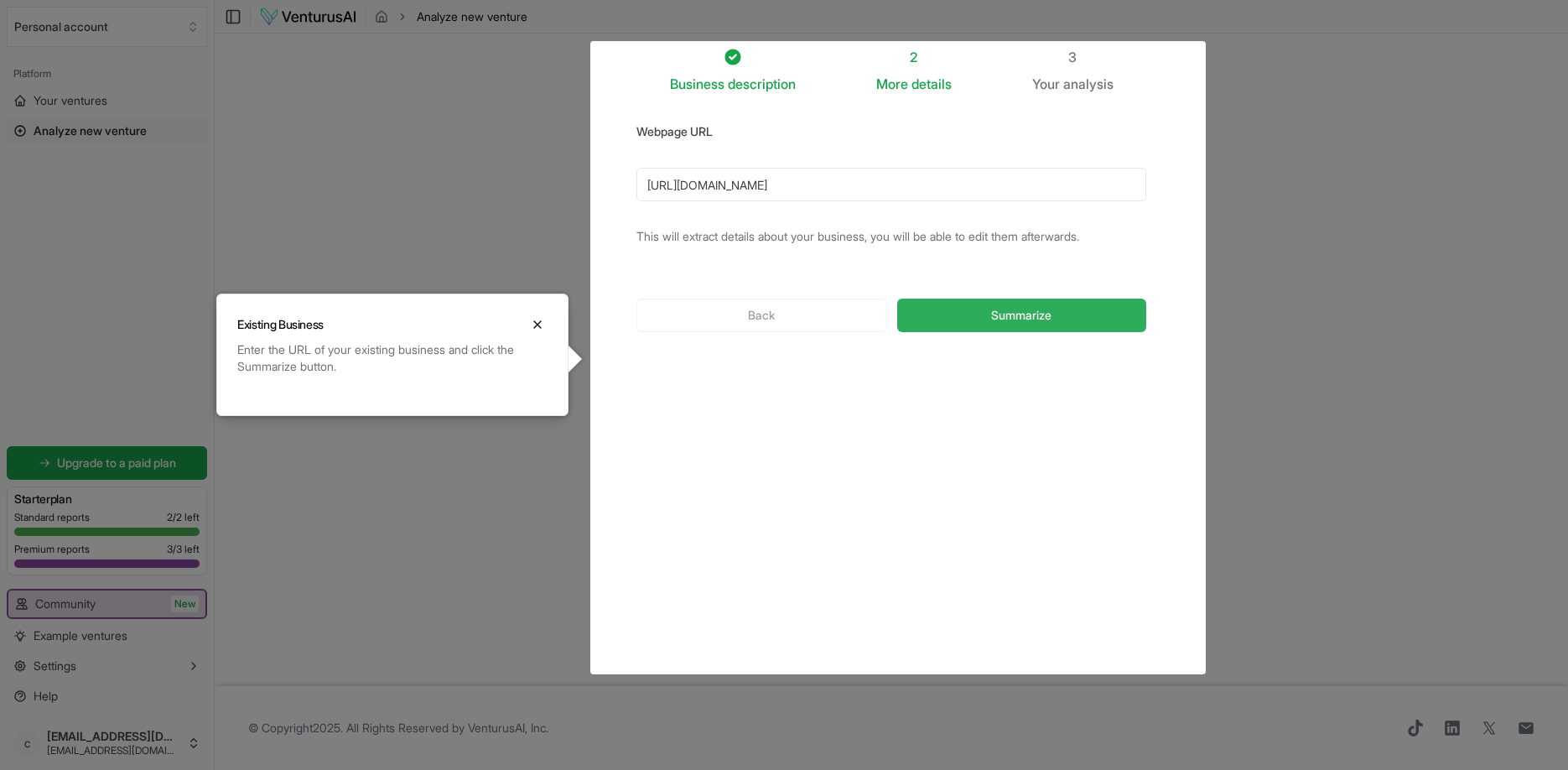 type on "https://www.contechhq.com/" 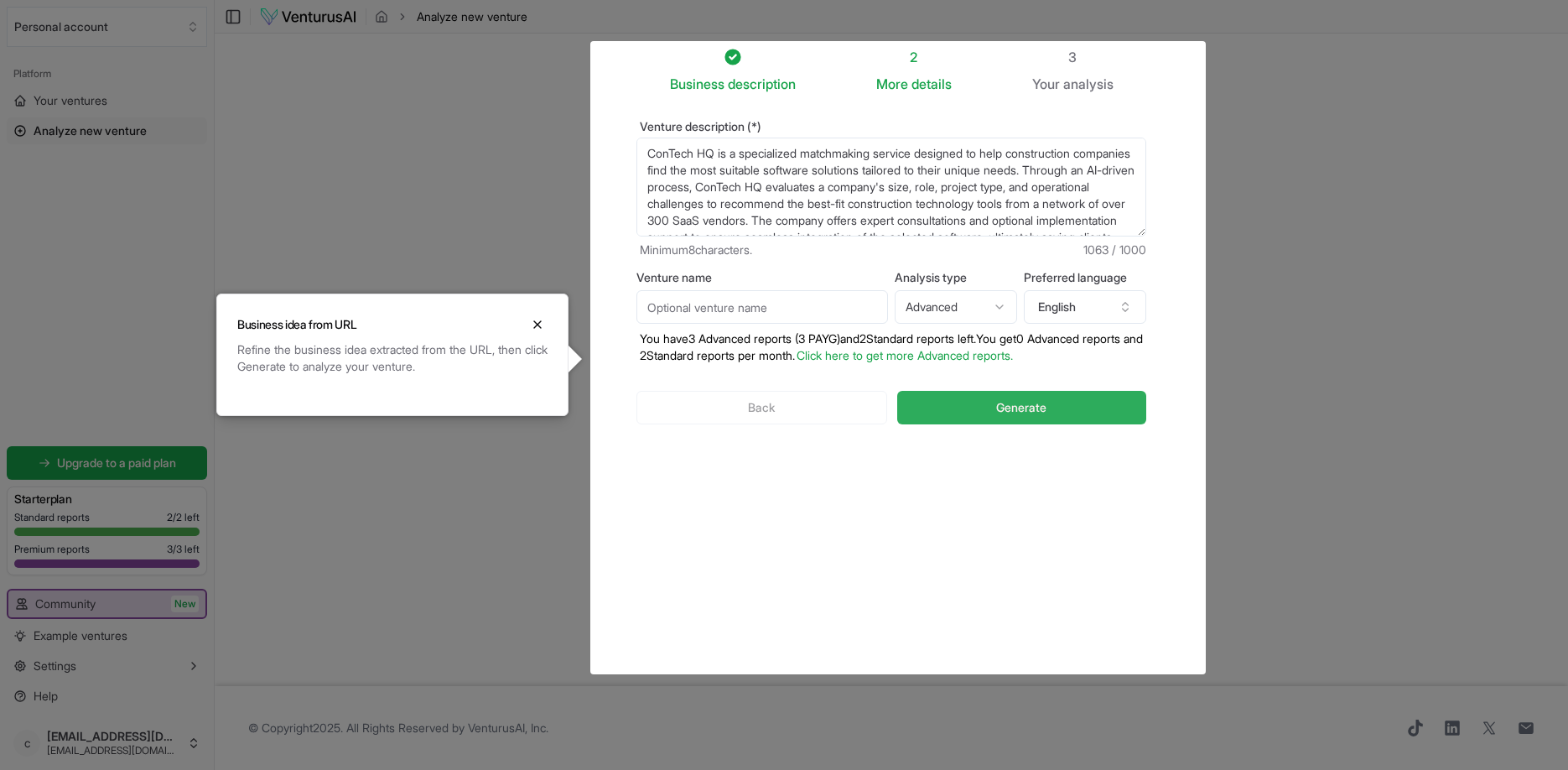 click on "Generate" at bounding box center [1021, 408] 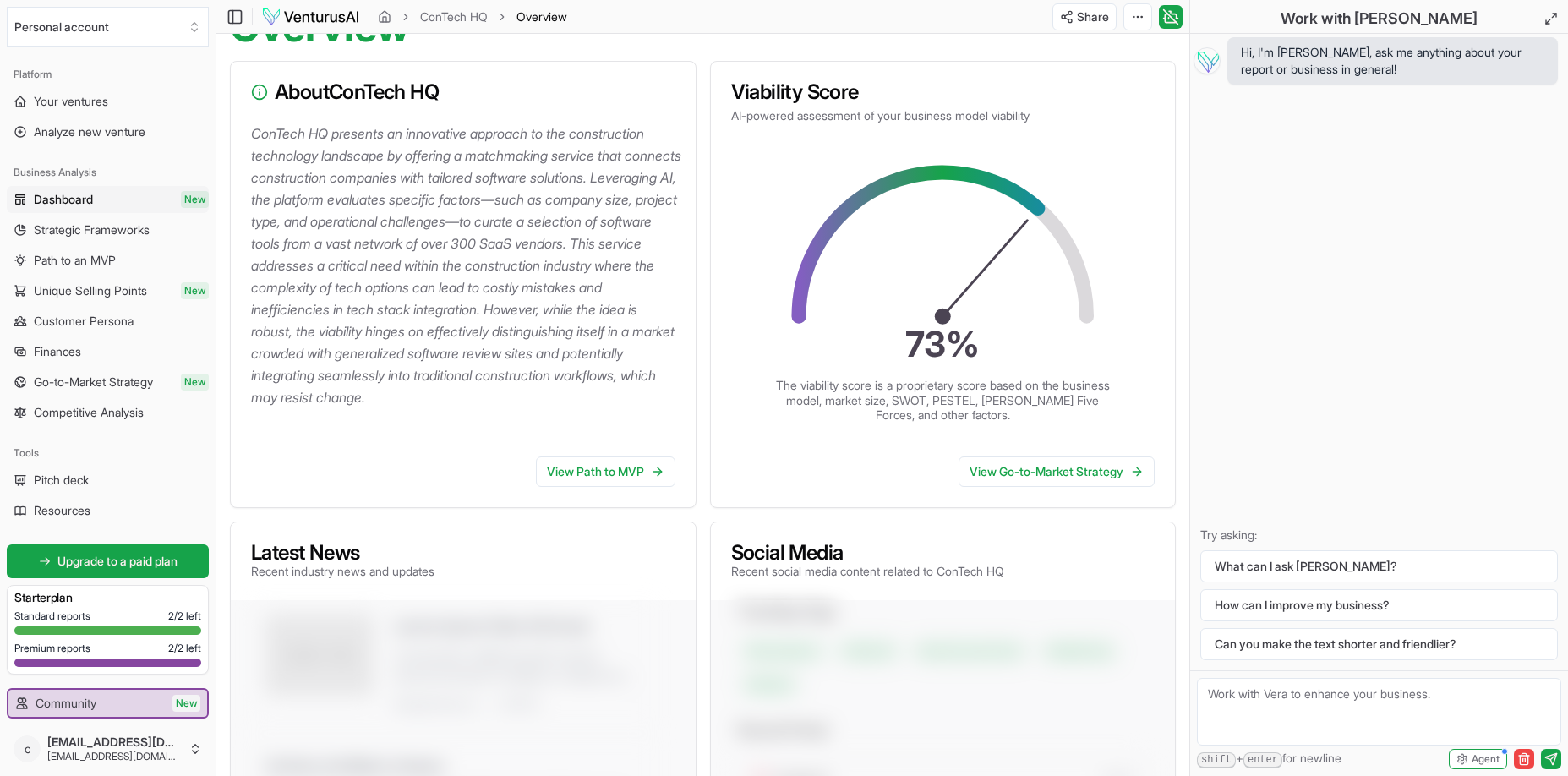 scroll, scrollTop: 175, scrollLeft: 0, axis: vertical 